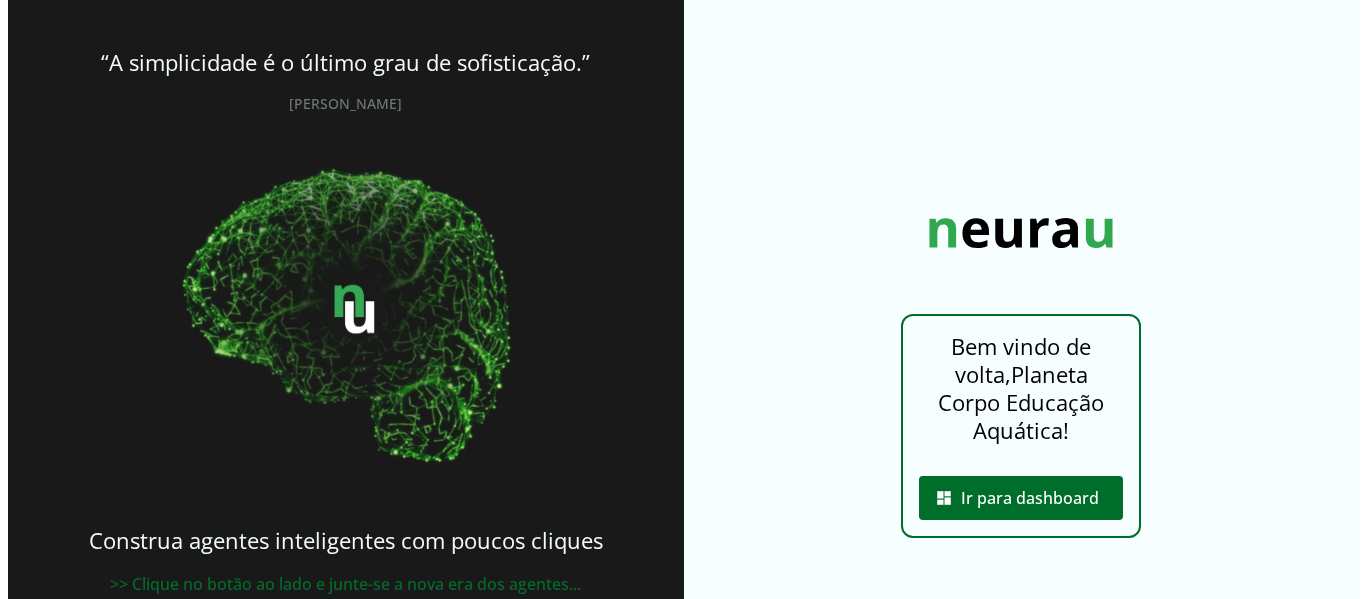 scroll, scrollTop: 0, scrollLeft: 0, axis: both 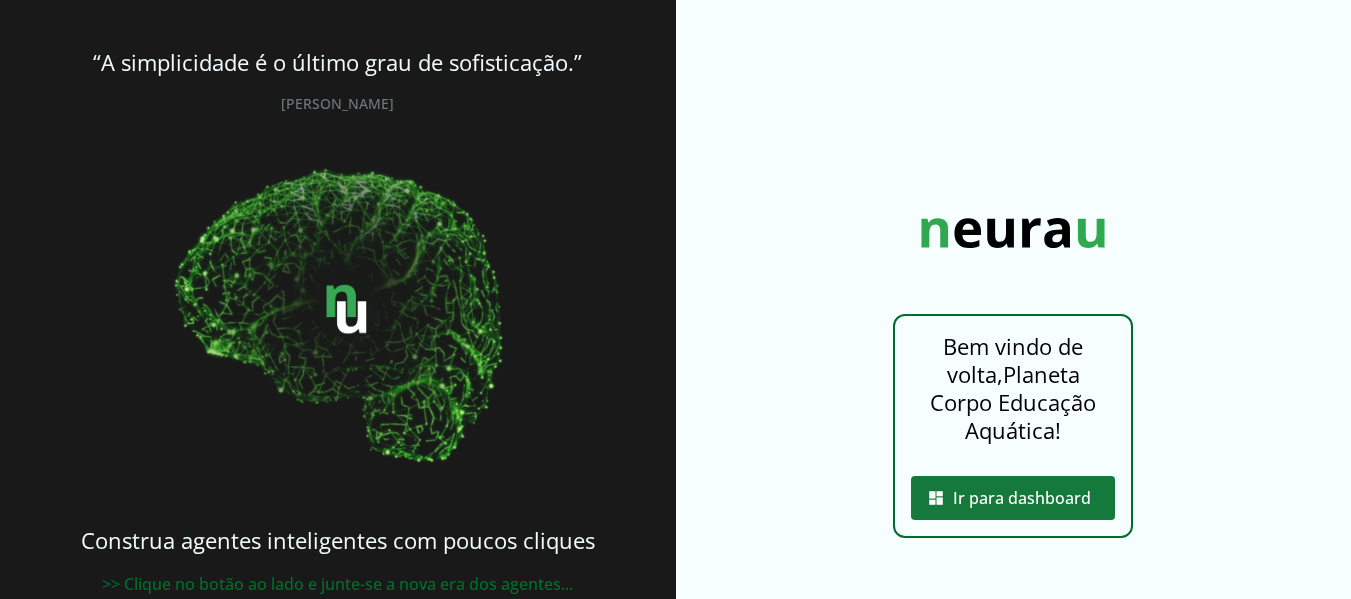 click at bounding box center [1013, 498] 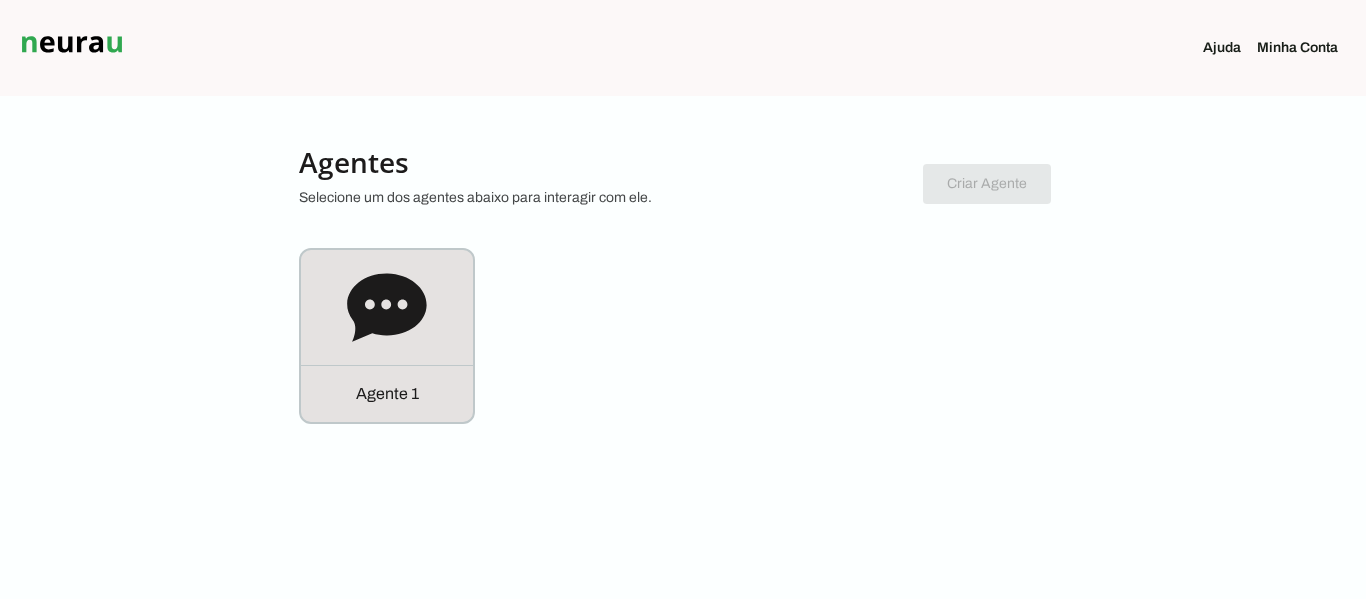 click on "Agente 1" 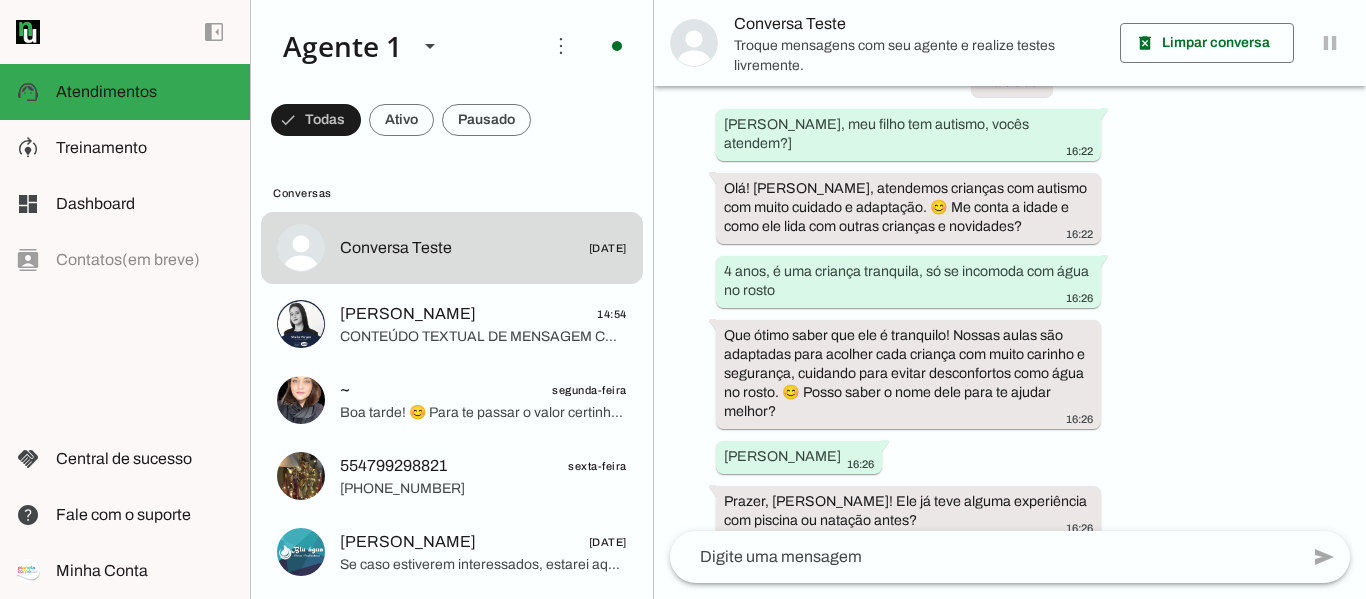 scroll, scrollTop: 0, scrollLeft: 0, axis: both 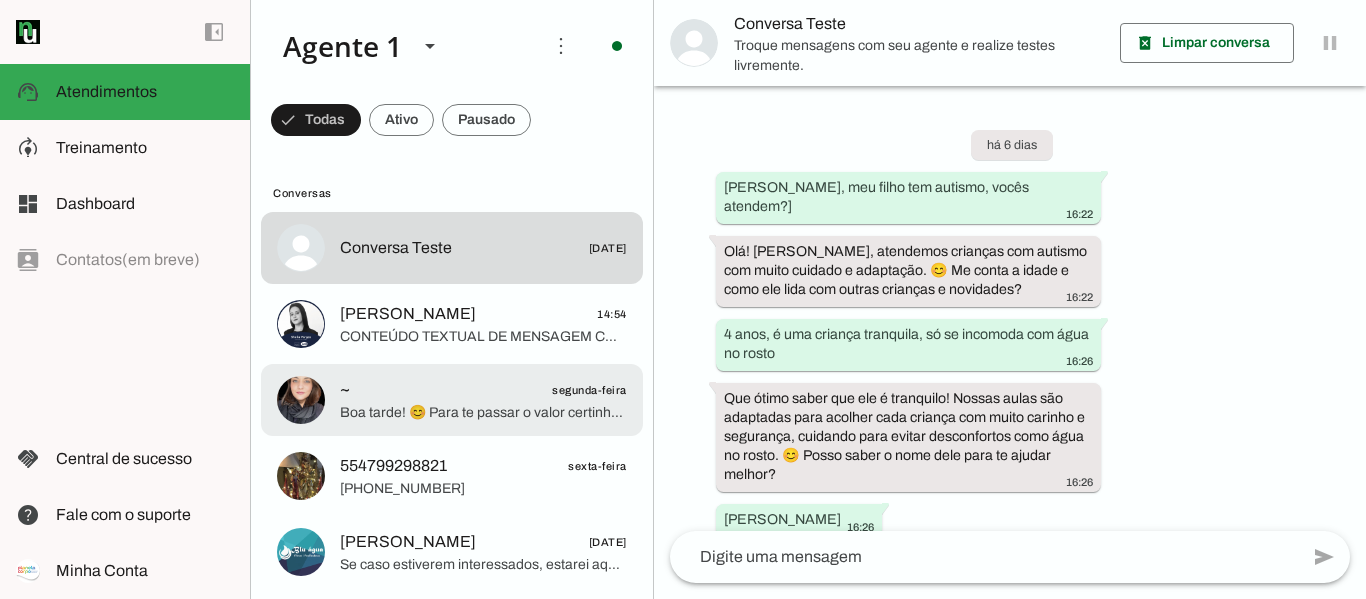 click on "~
segunda-feira" 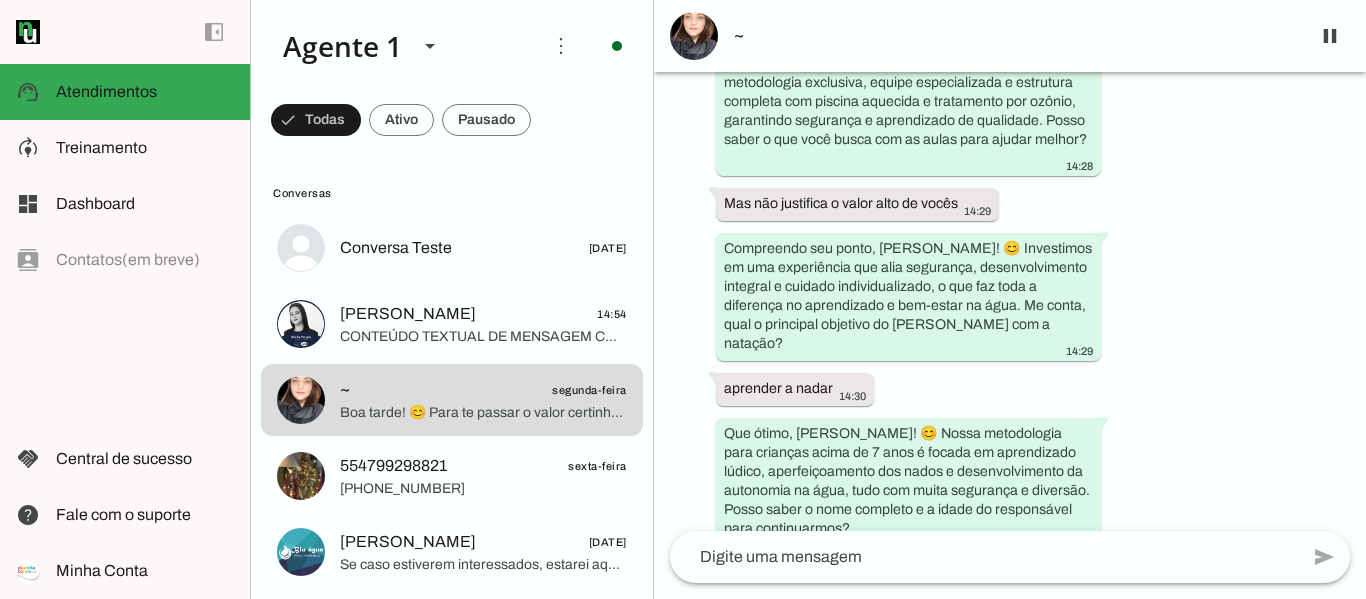 scroll, scrollTop: 2529, scrollLeft: 0, axis: vertical 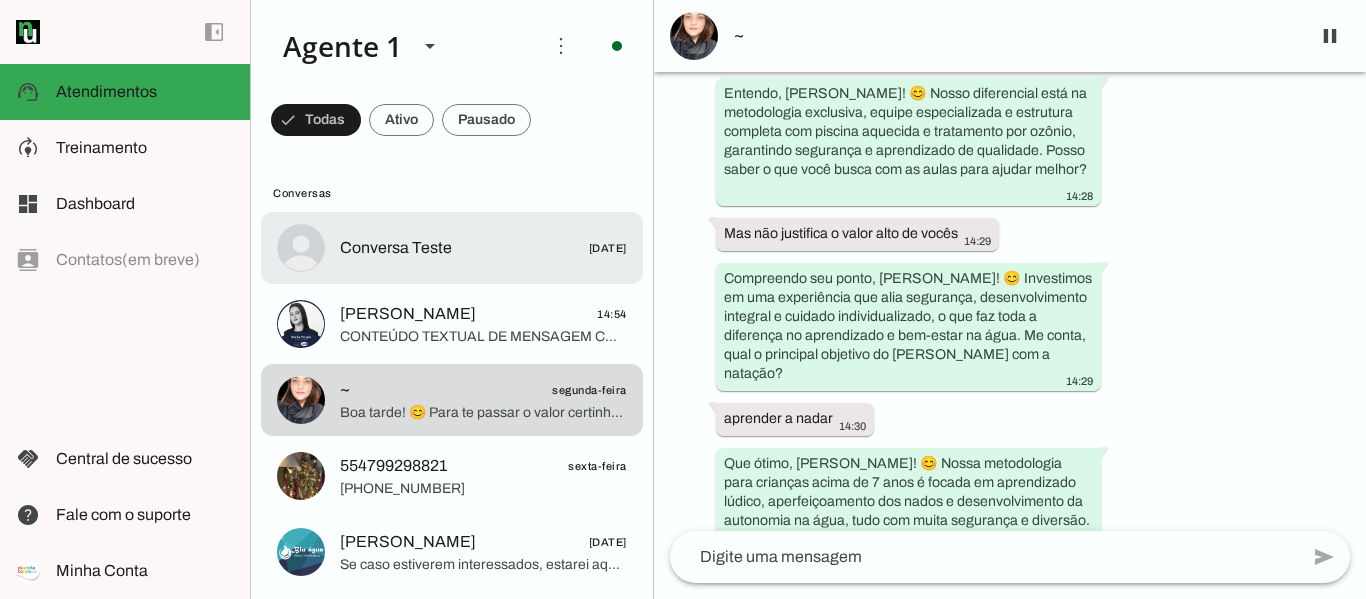 click on "Conversa Teste" 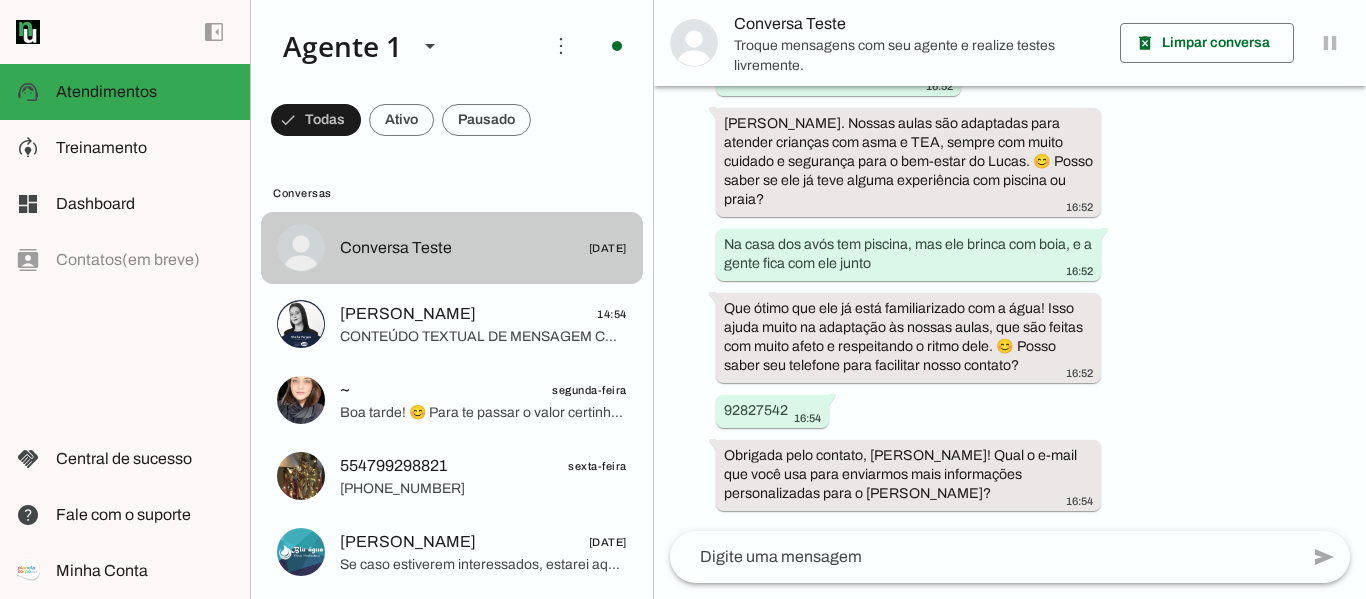 scroll, scrollTop: 640, scrollLeft: 0, axis: vertical 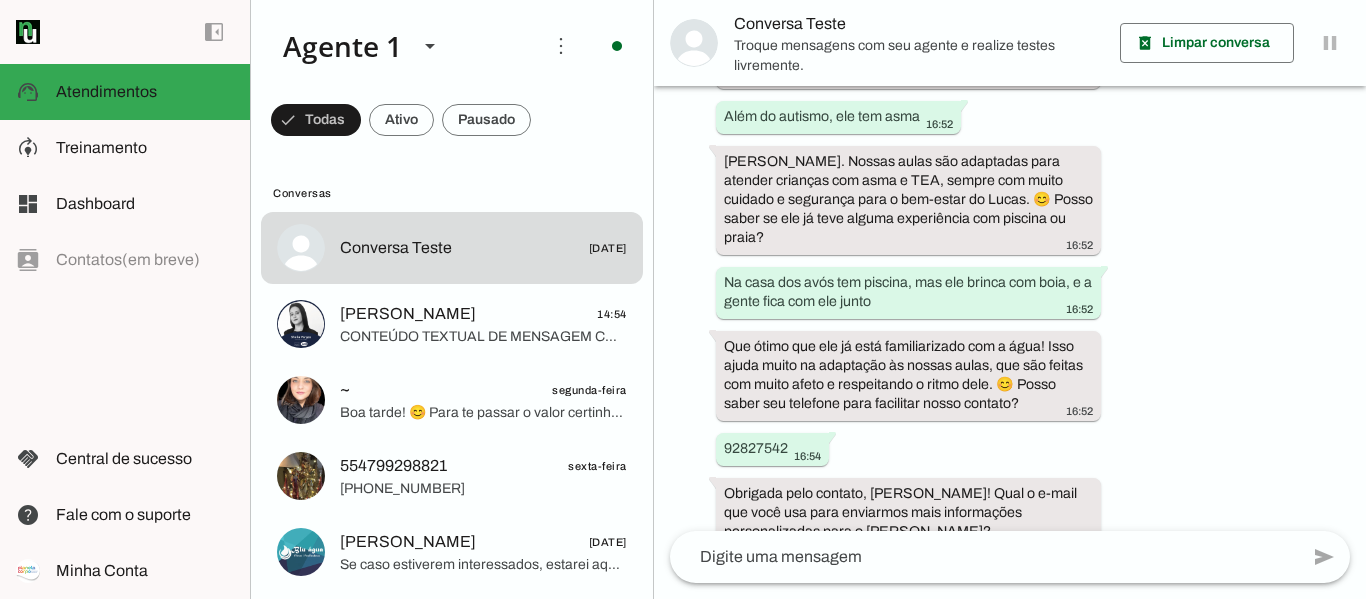 click 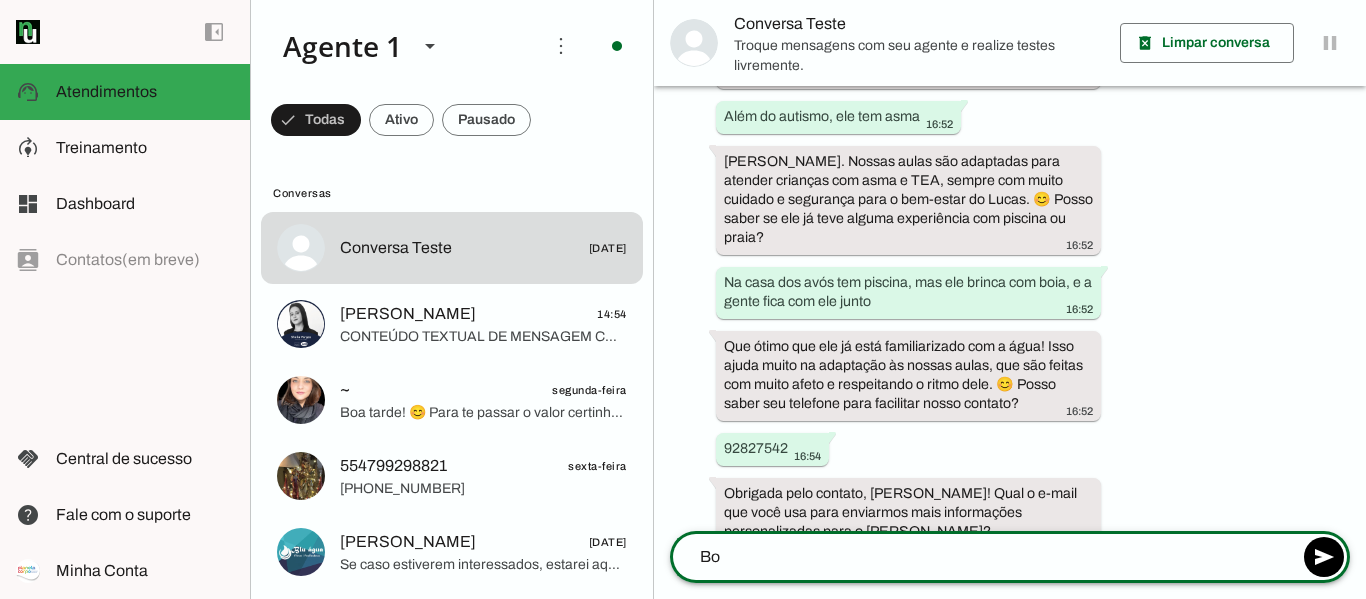 type on "B" 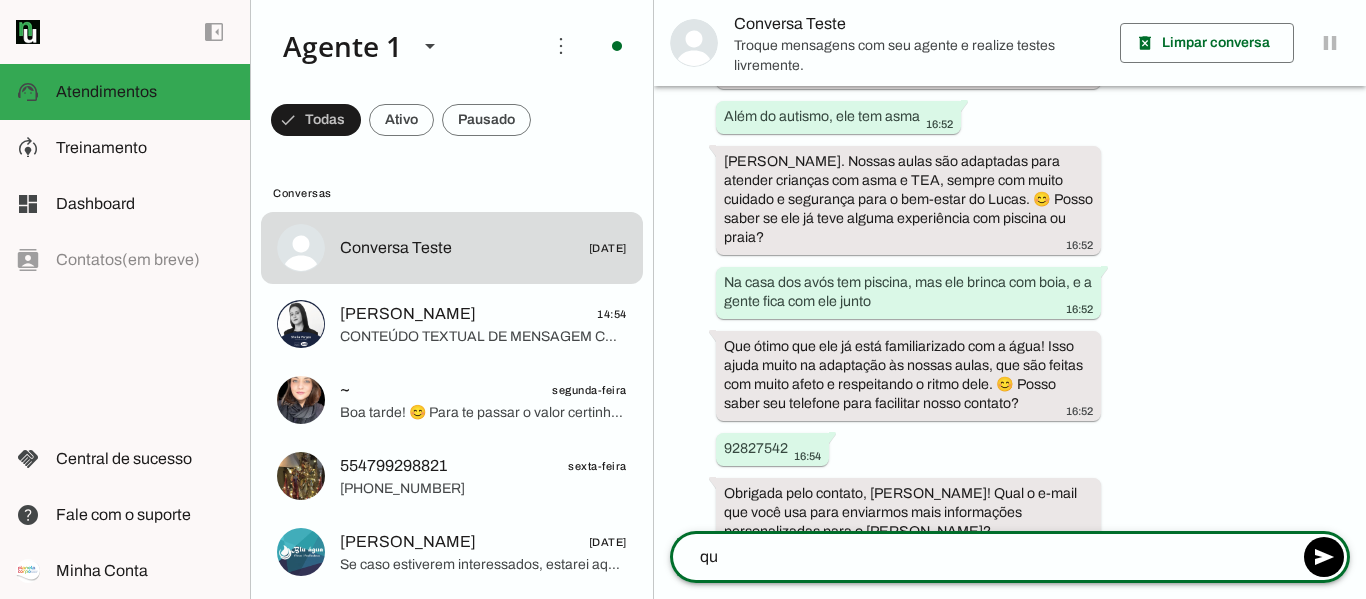 type on "q" 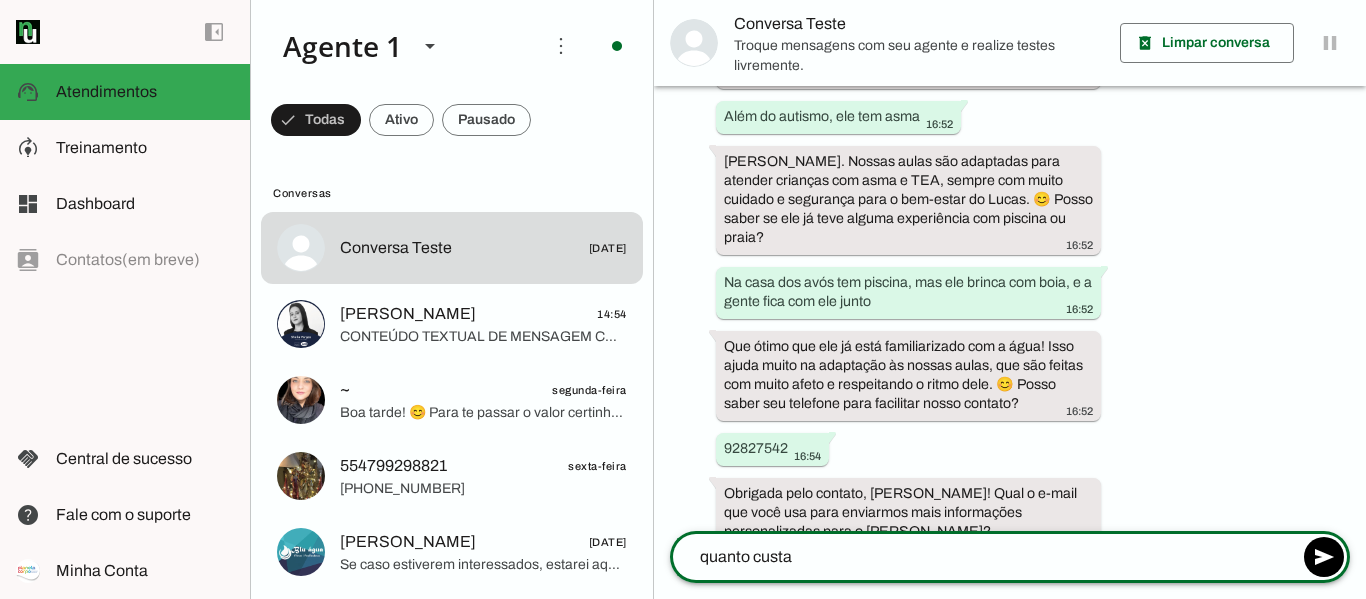 type on "quanto custa?" 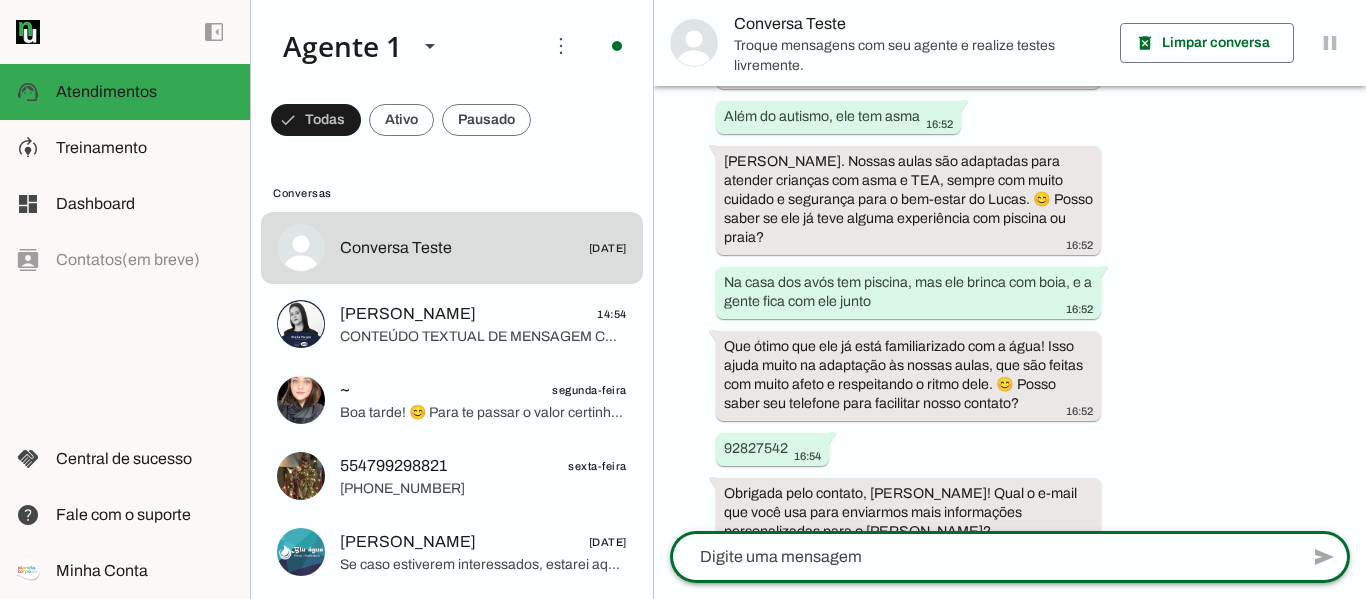 scroll, scrollTop: 727, scrollLeft: 0, axis: vertical 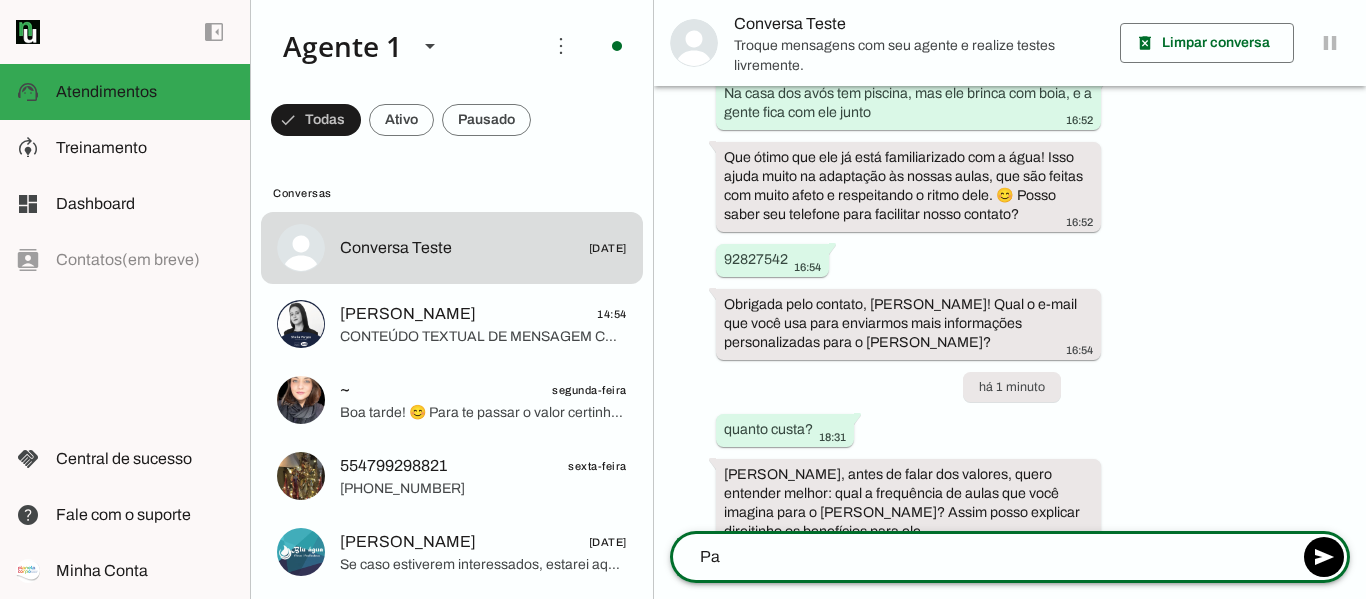 type on "P" 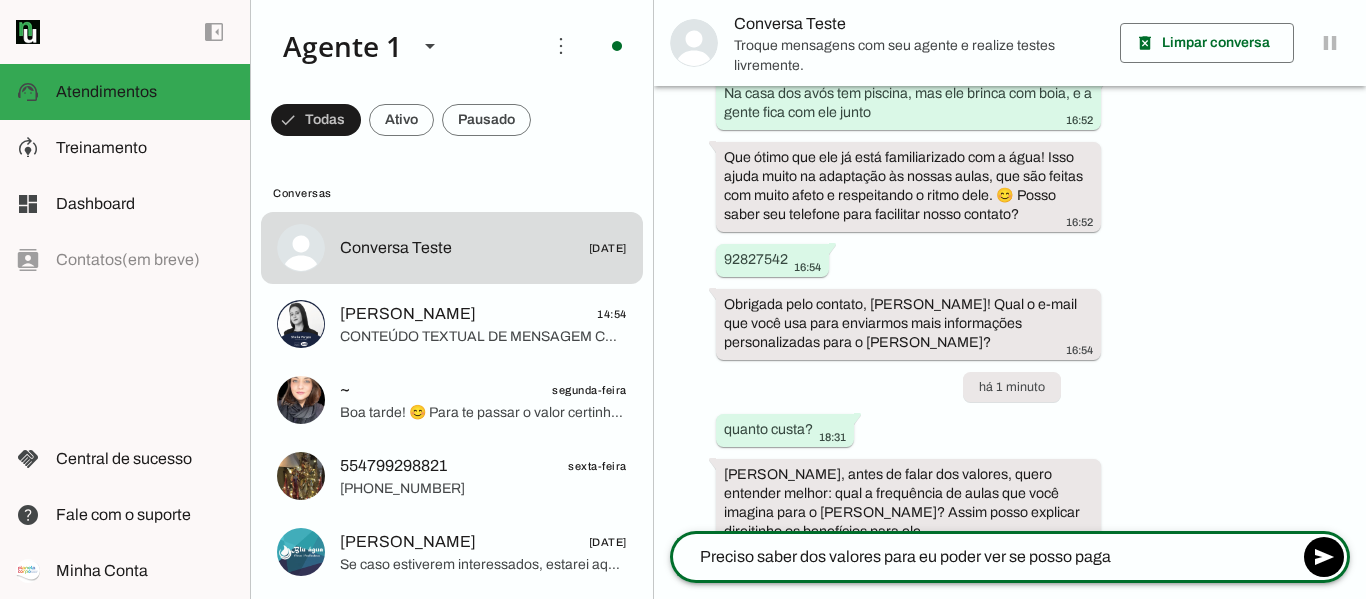 type on "Preciso saber dos valores para eu poder ver se posso pagar" 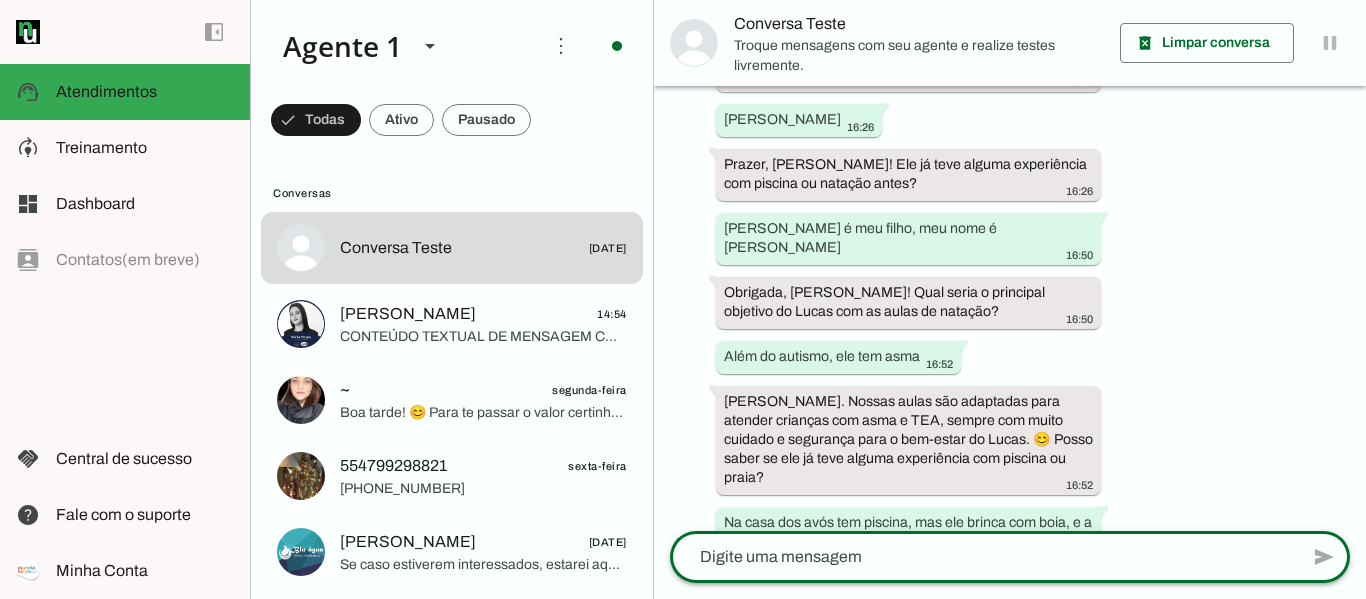 scroll, scrollTop: 1014, scrollLeft: 0, axis: vertical 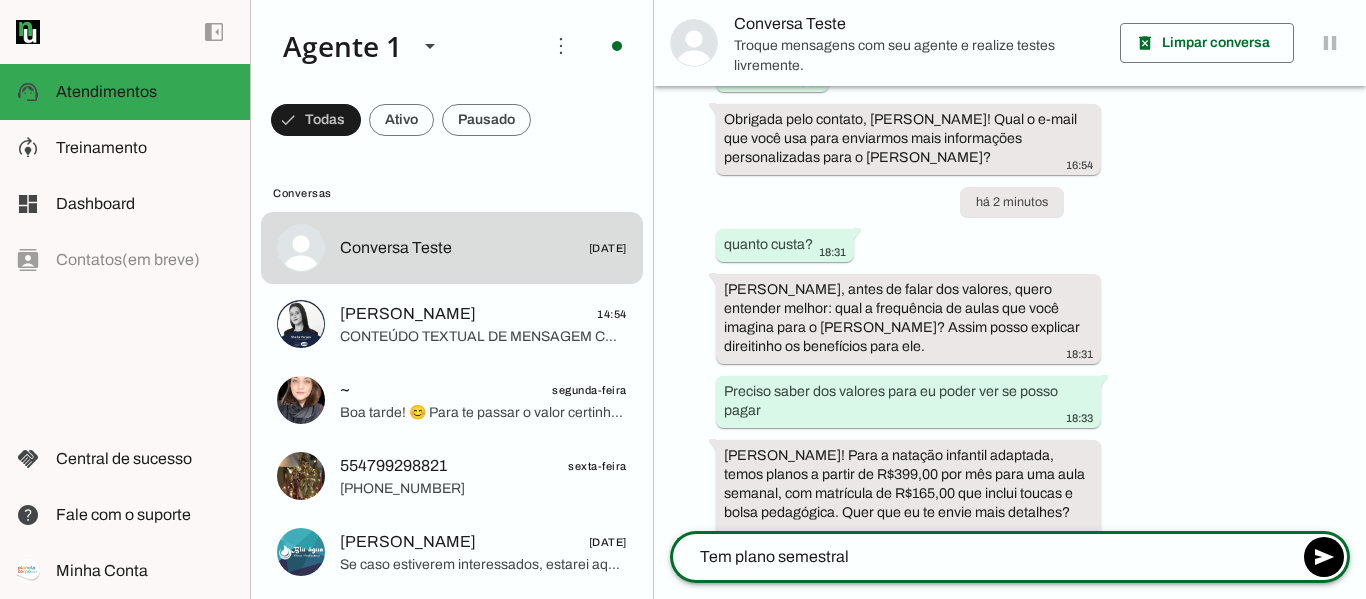 type on "Tem plano semestral?" 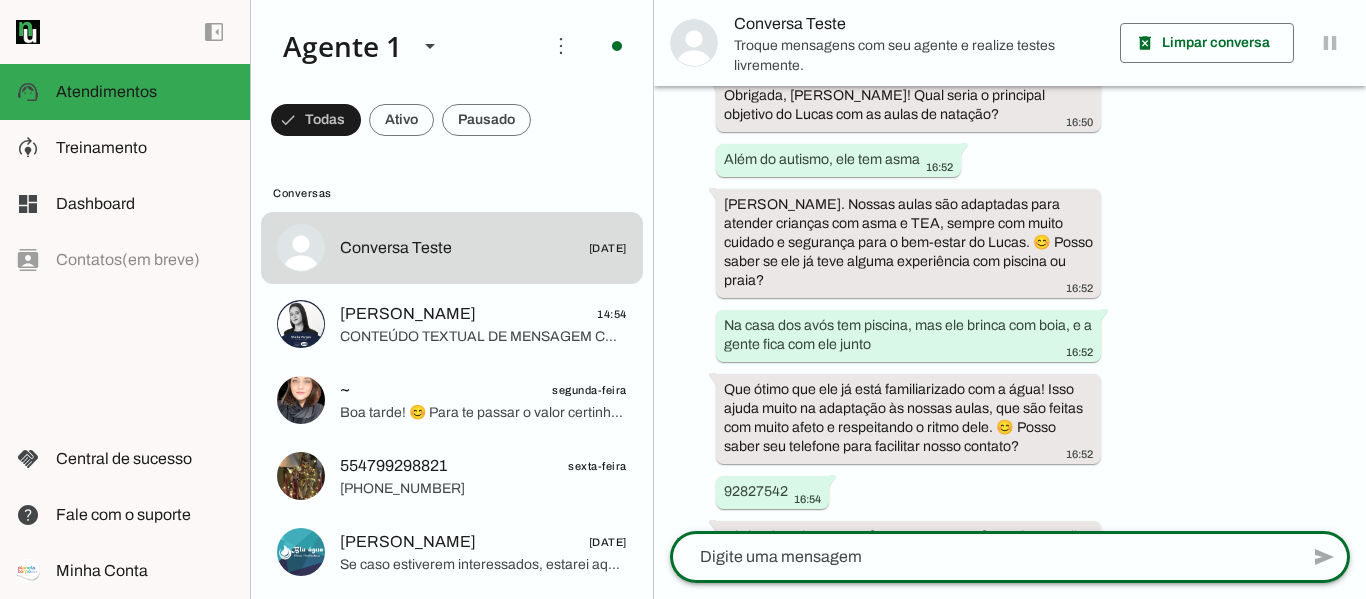 scroll, scrollTop: 1180, scrollLeft: 0, axis: vertical 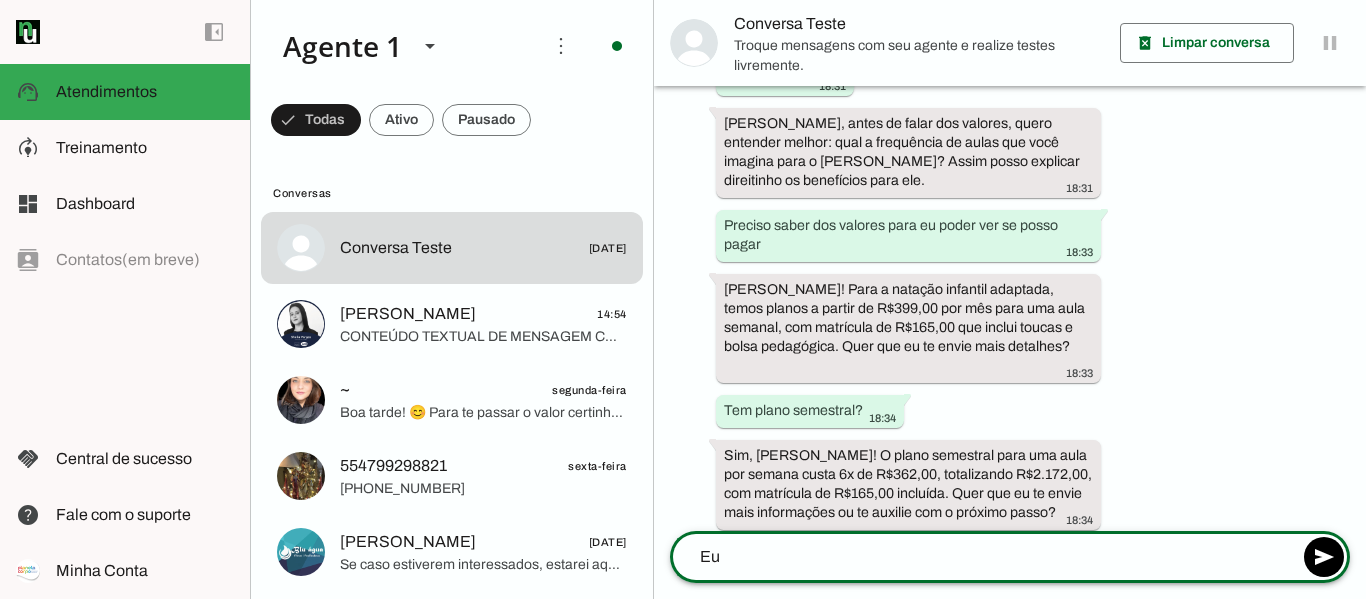 type on "E" 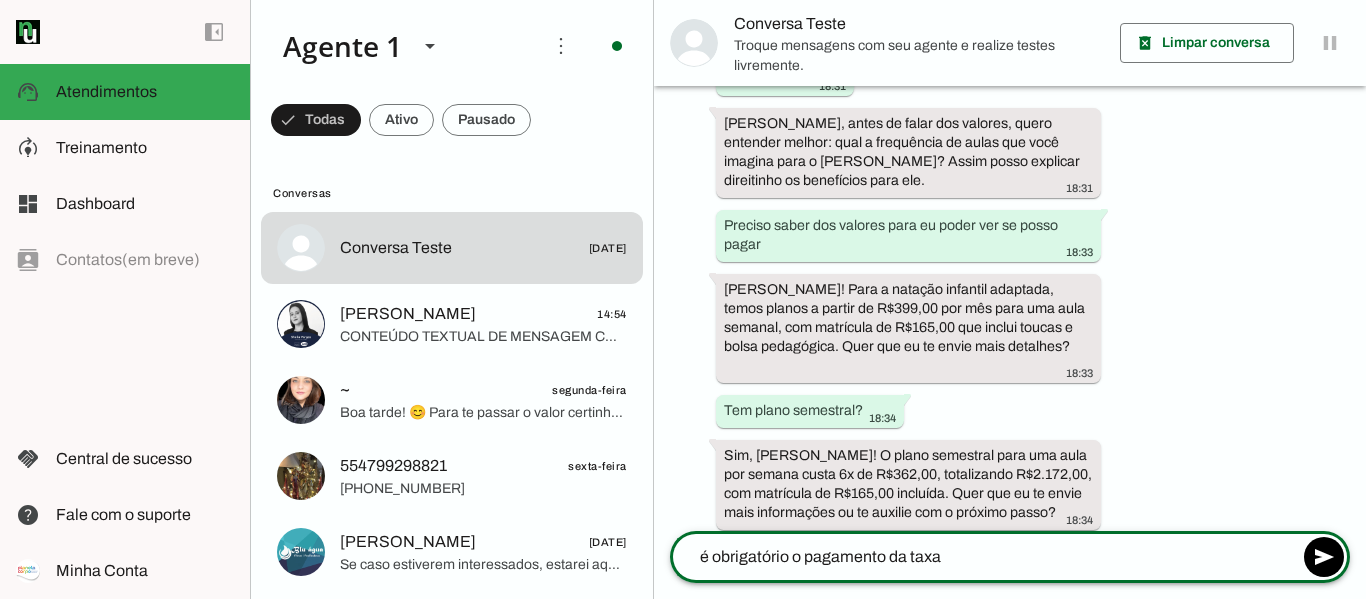 type on "é obrigatório o pagamento da taxa?" 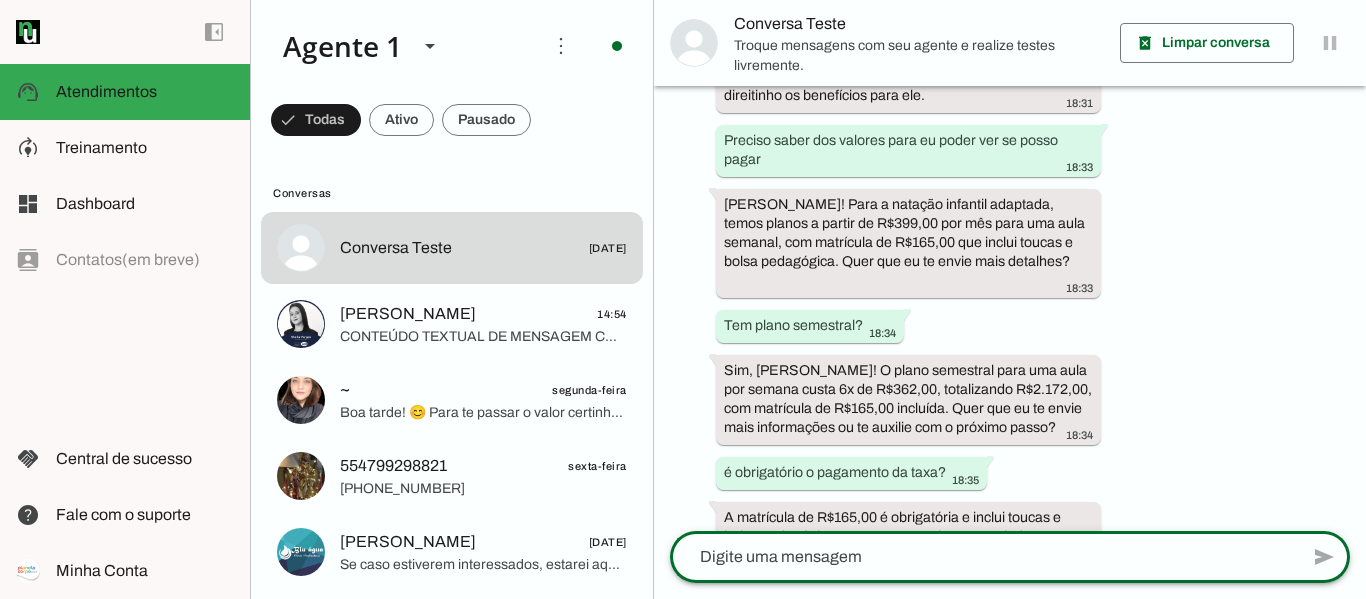 scroll, scrollTop: 1327, scrollLeft: 0, axis: vertical 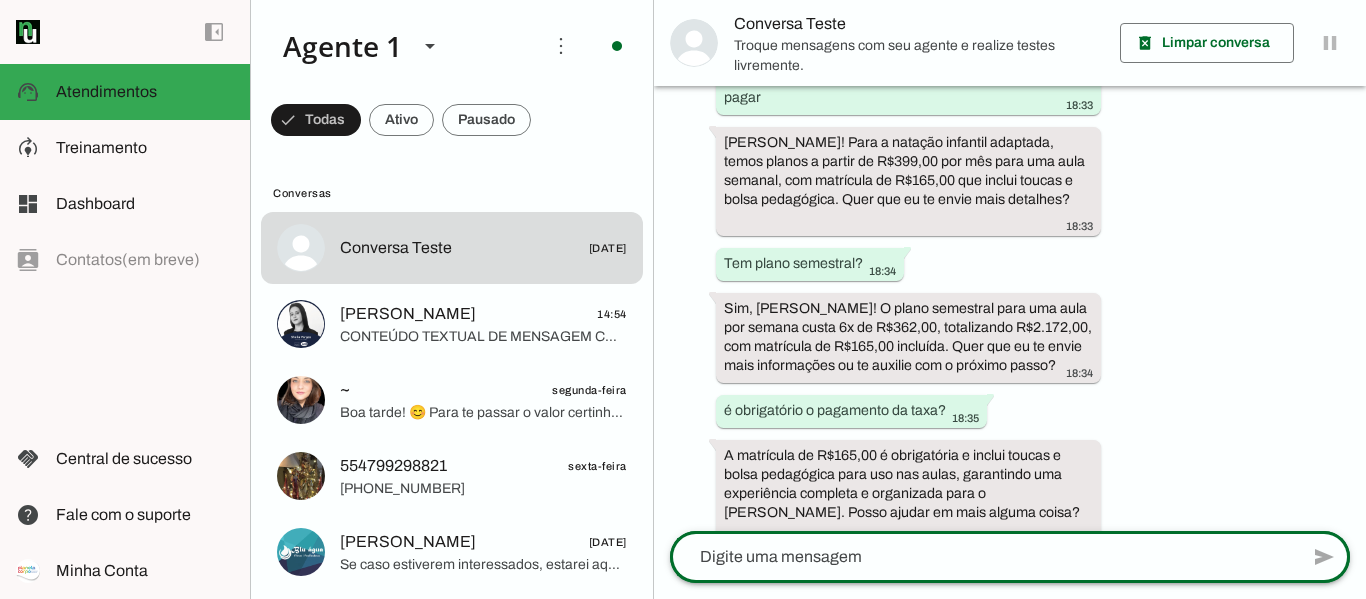 click 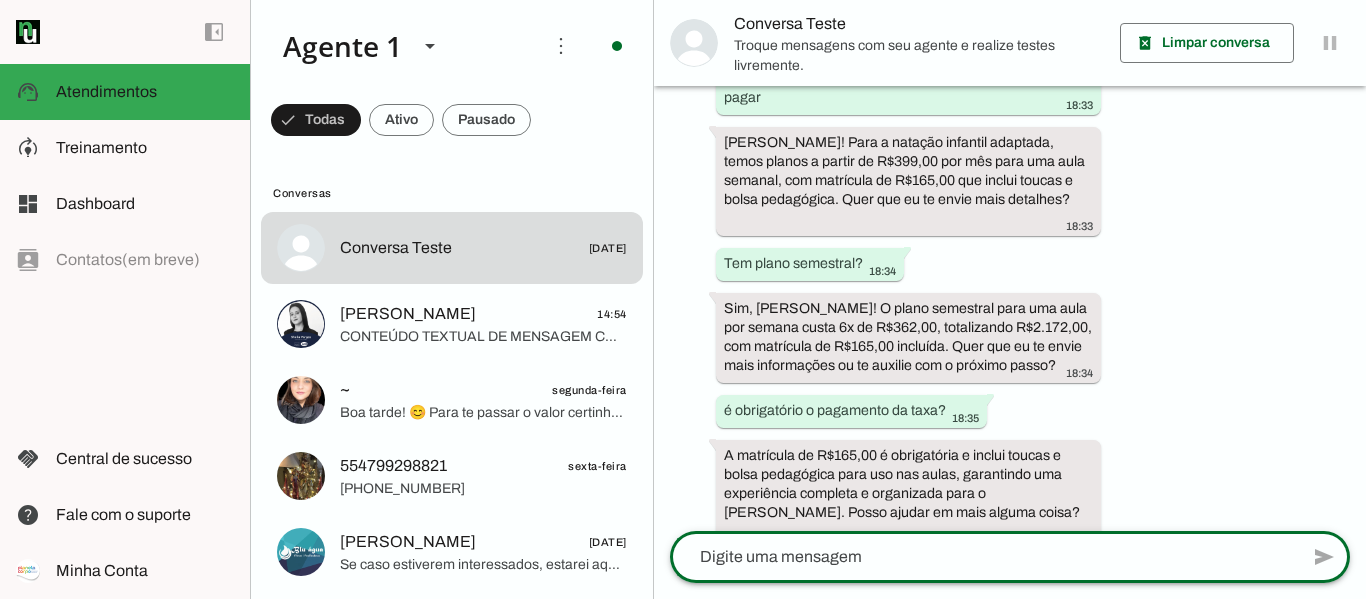 click 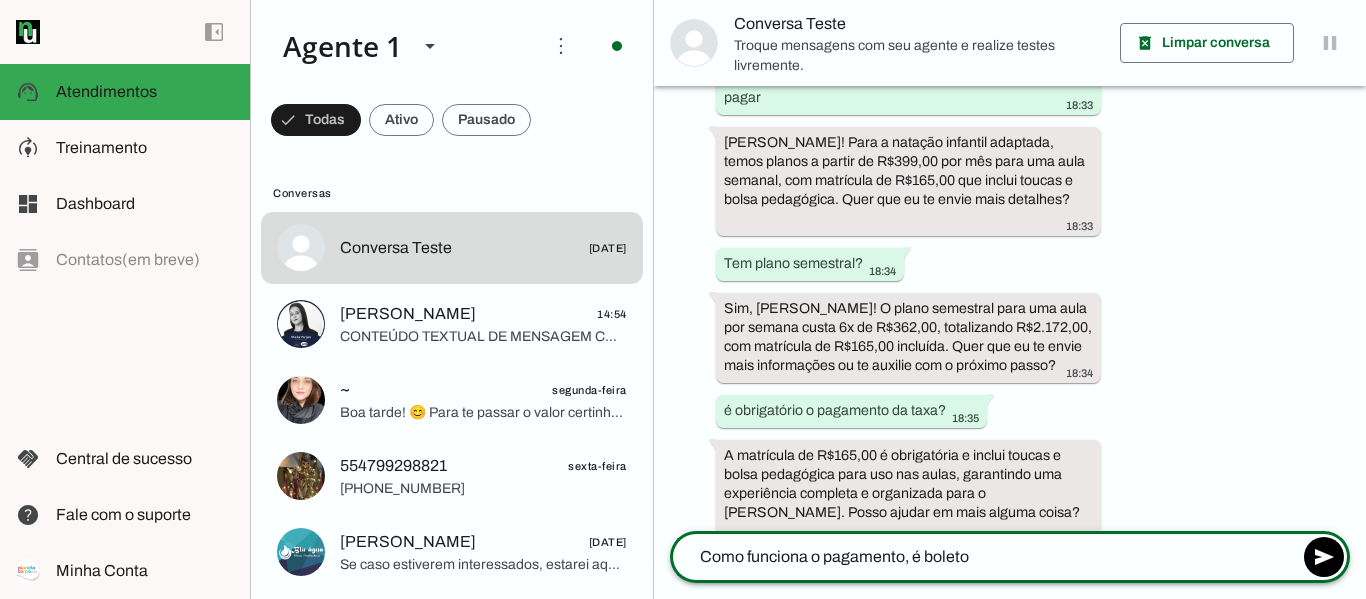 type on "Como funciona o pagamento, é boleto?" 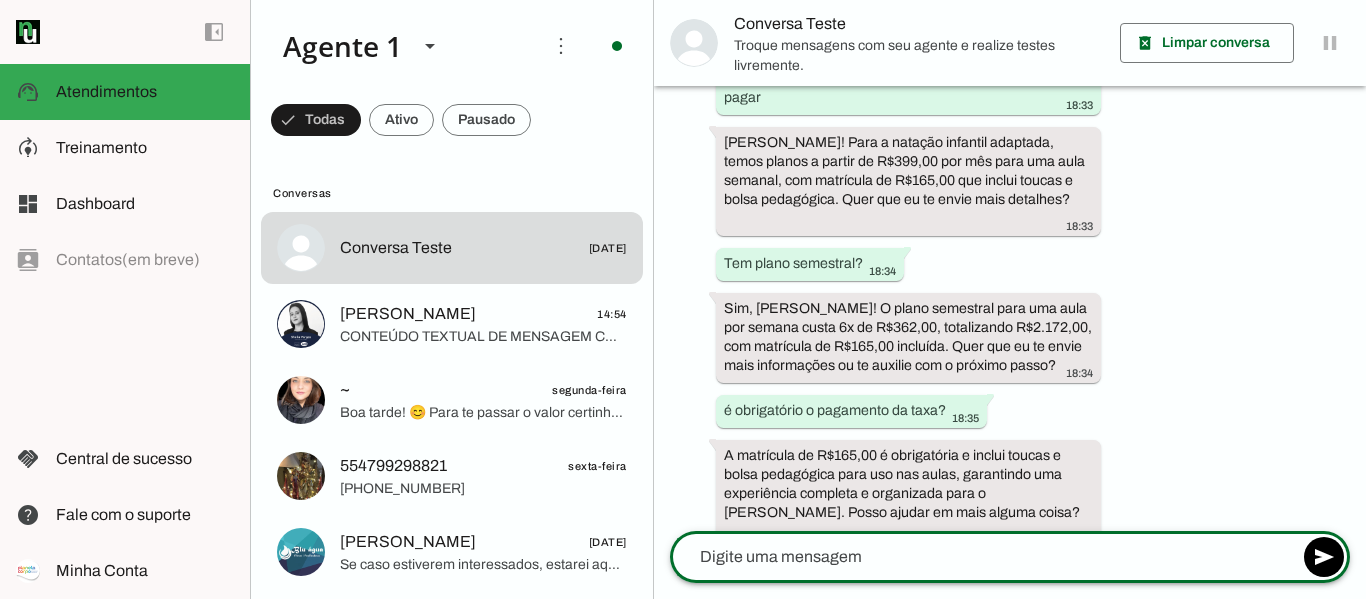 scroll, scrollTop: 1372, scrollLeft: 0, axis: vertical 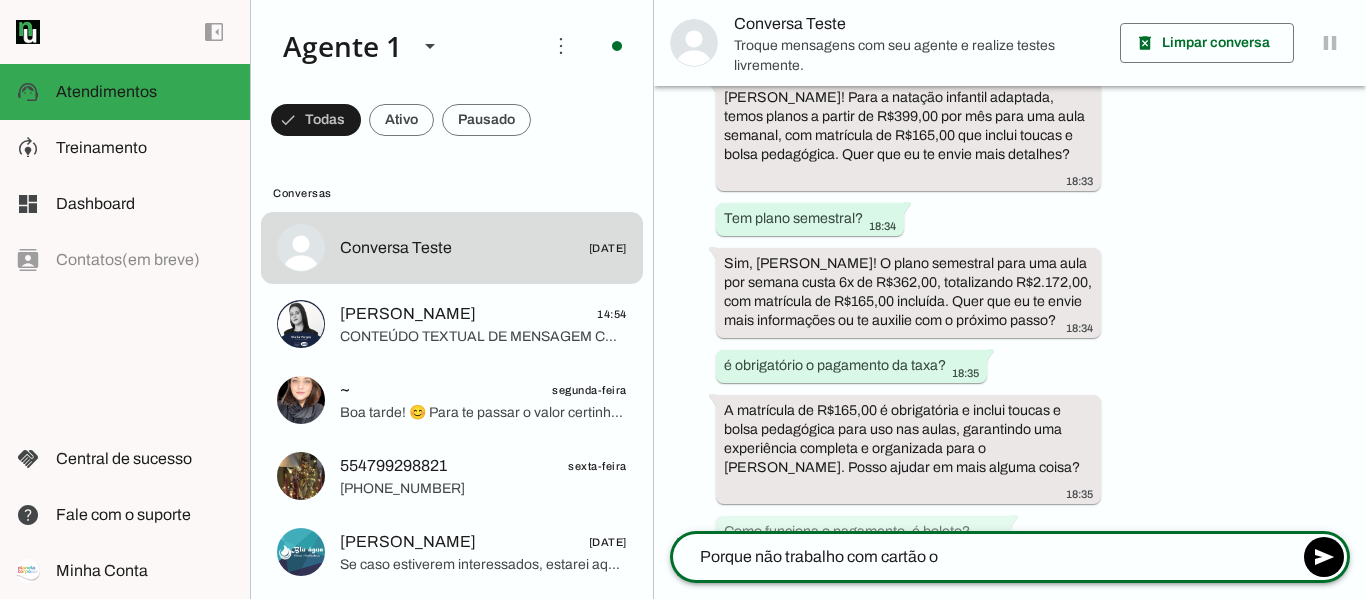 type on "Porque não trabalho com cartão" 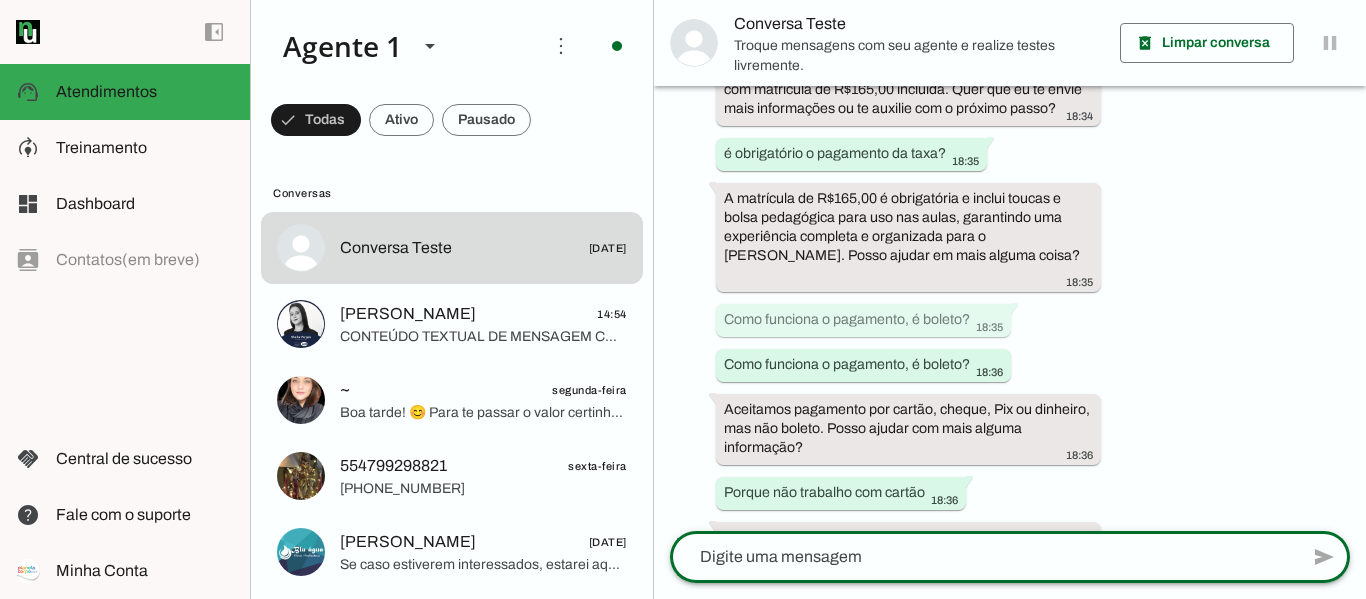 scroll, scrollTop: 1609, scrollLeft: 0, axis: vertical 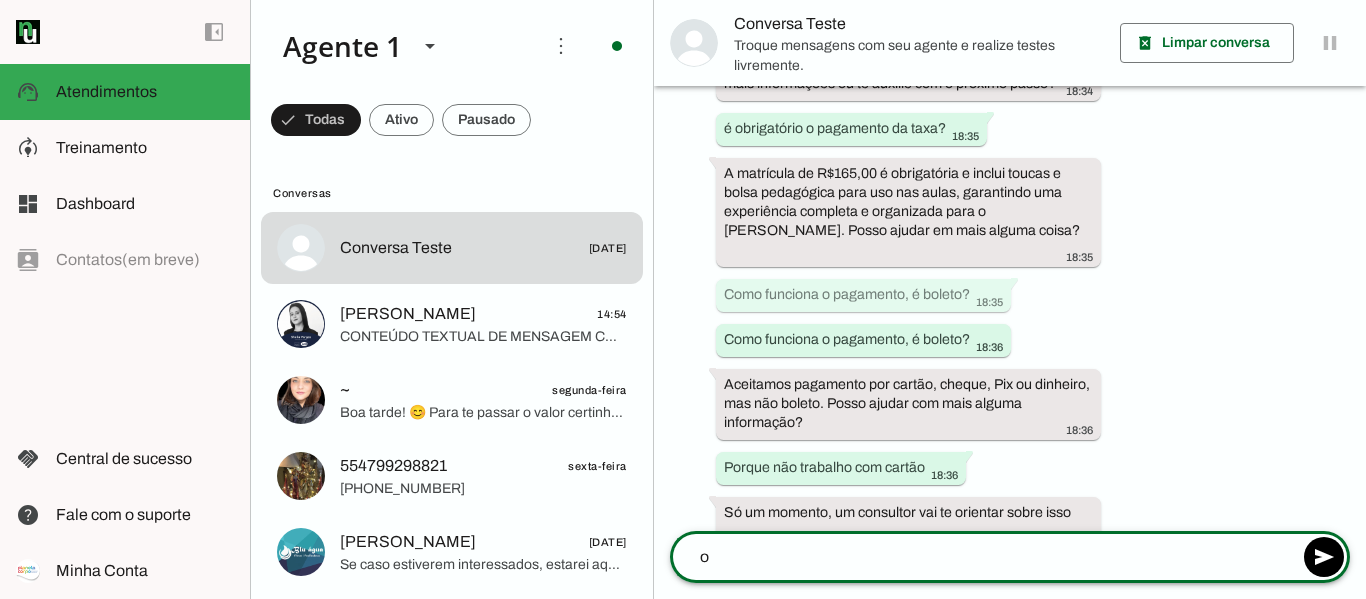 type on "o" 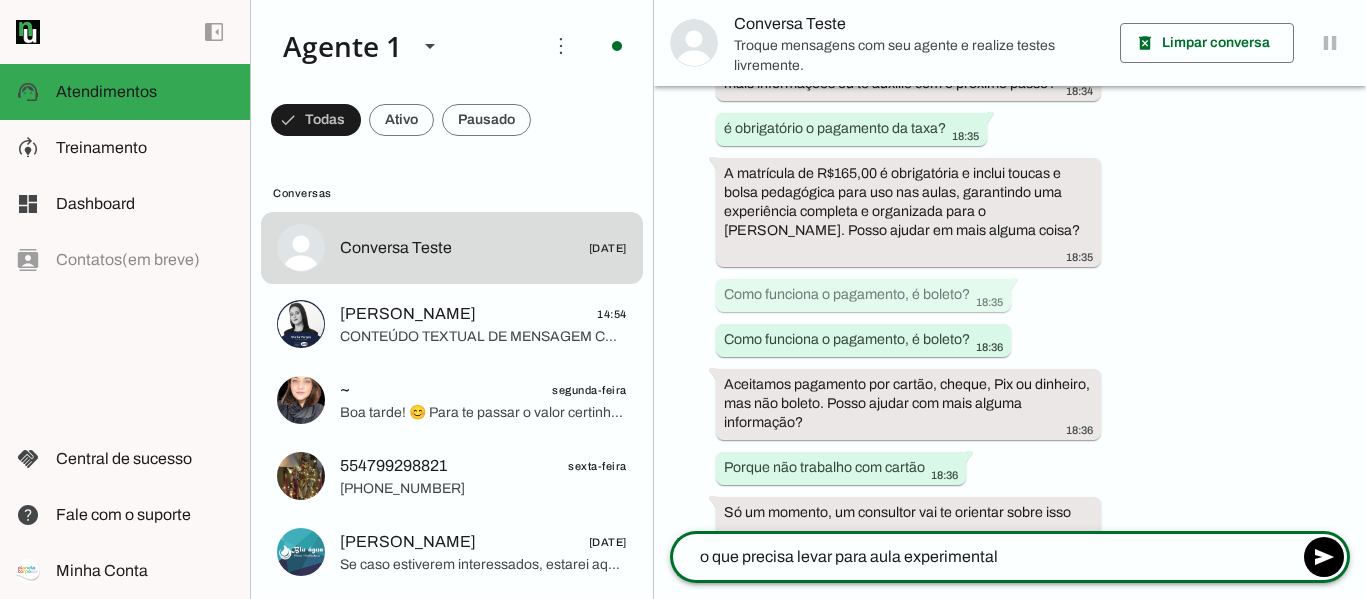 type on "o que precisa levar para aula experimental?" 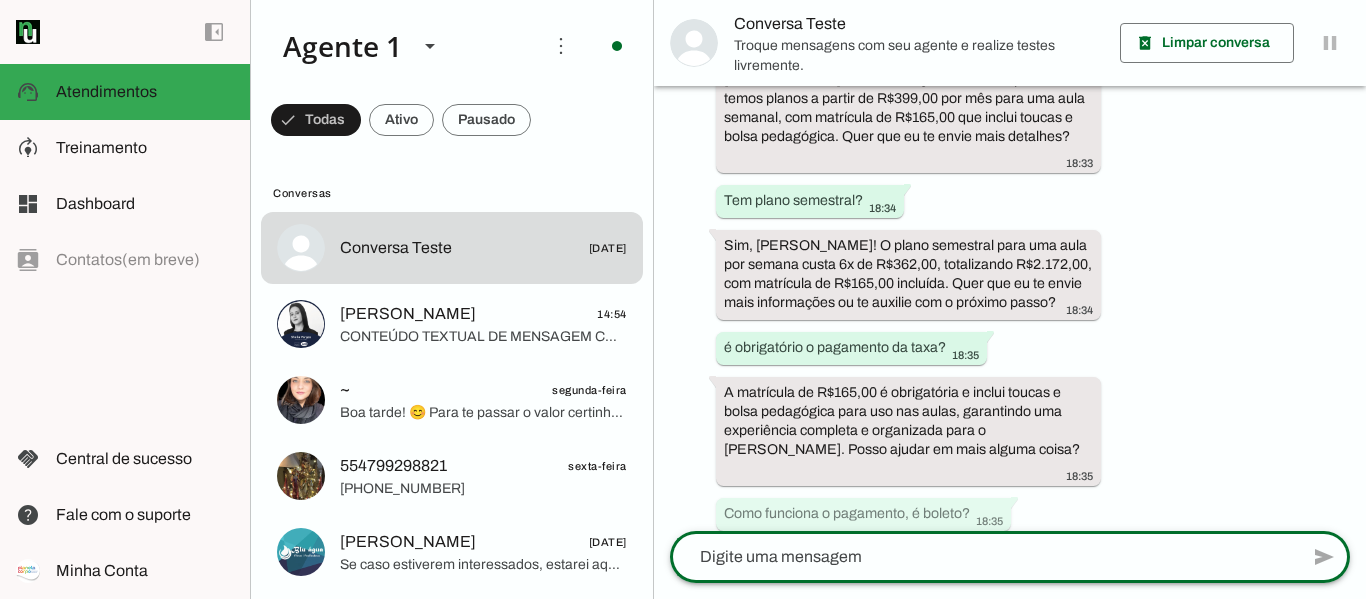 scroll, scrollTop: 1794, scrollLeft: 0, axis: vertical 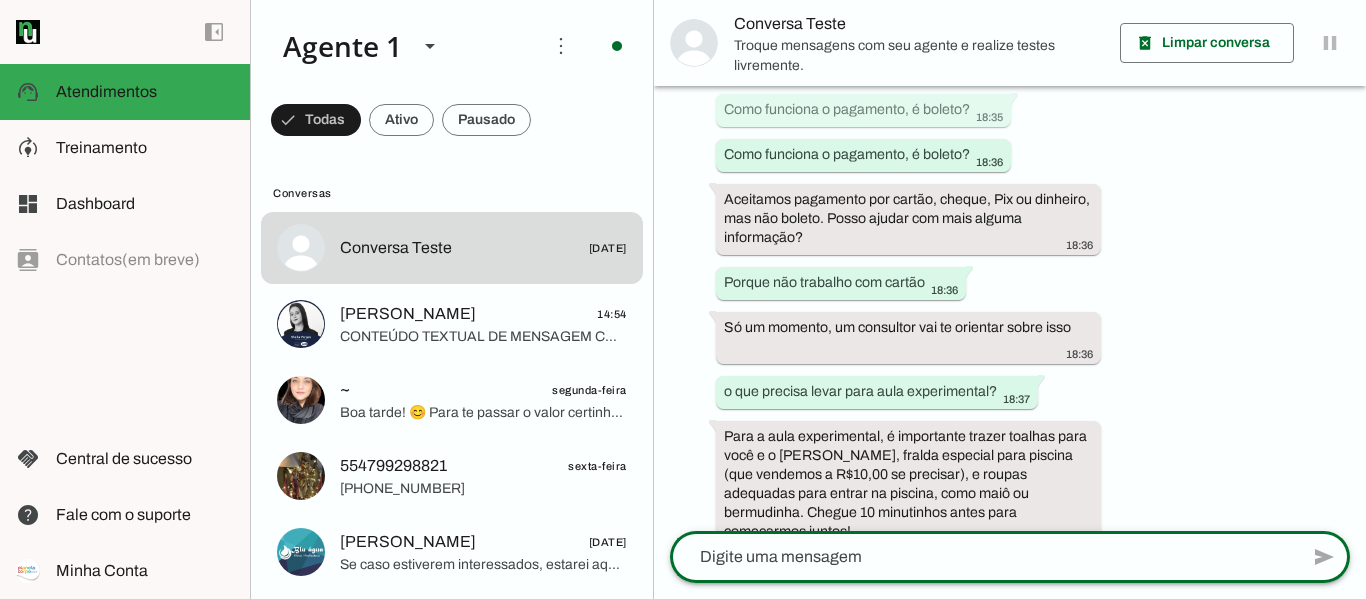 click 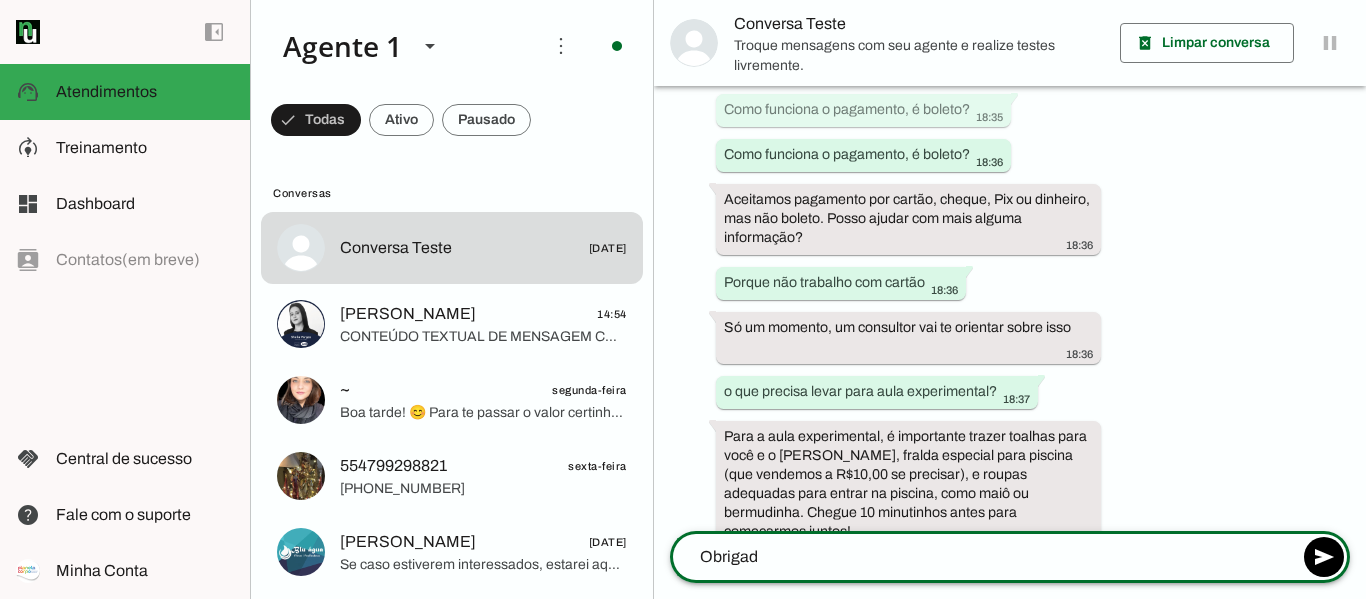 type on "Obrigada" 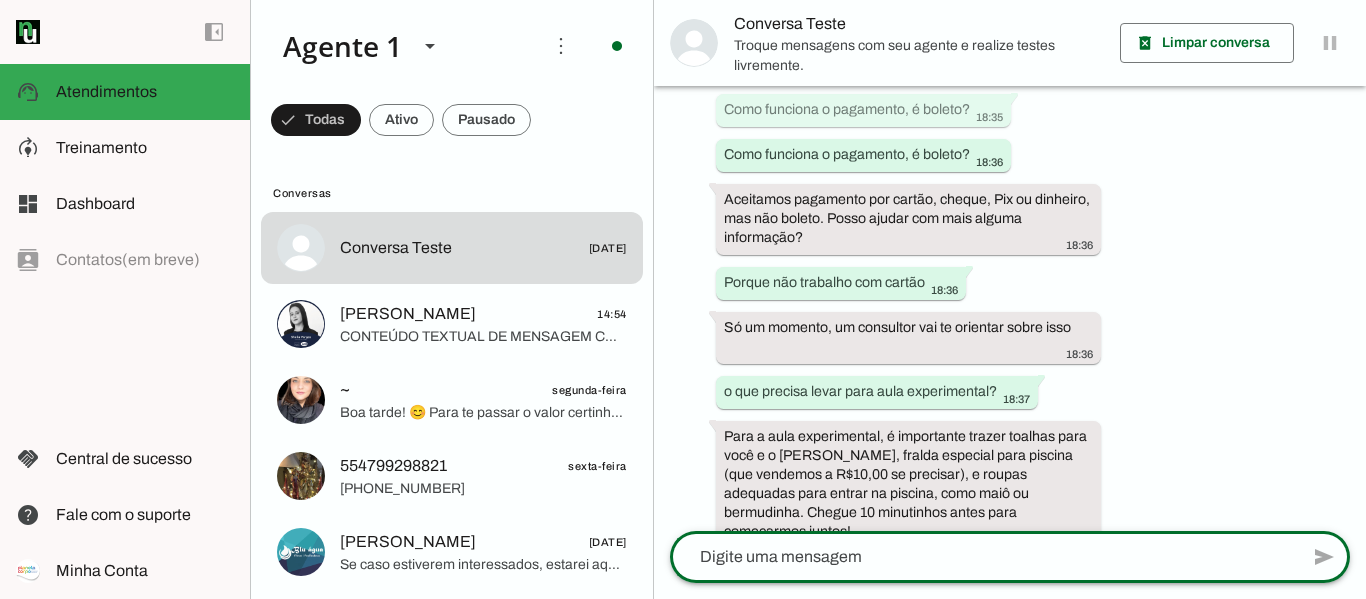 scroll, scrollTop: 1839, scrollLeft: 0, axis: vertical 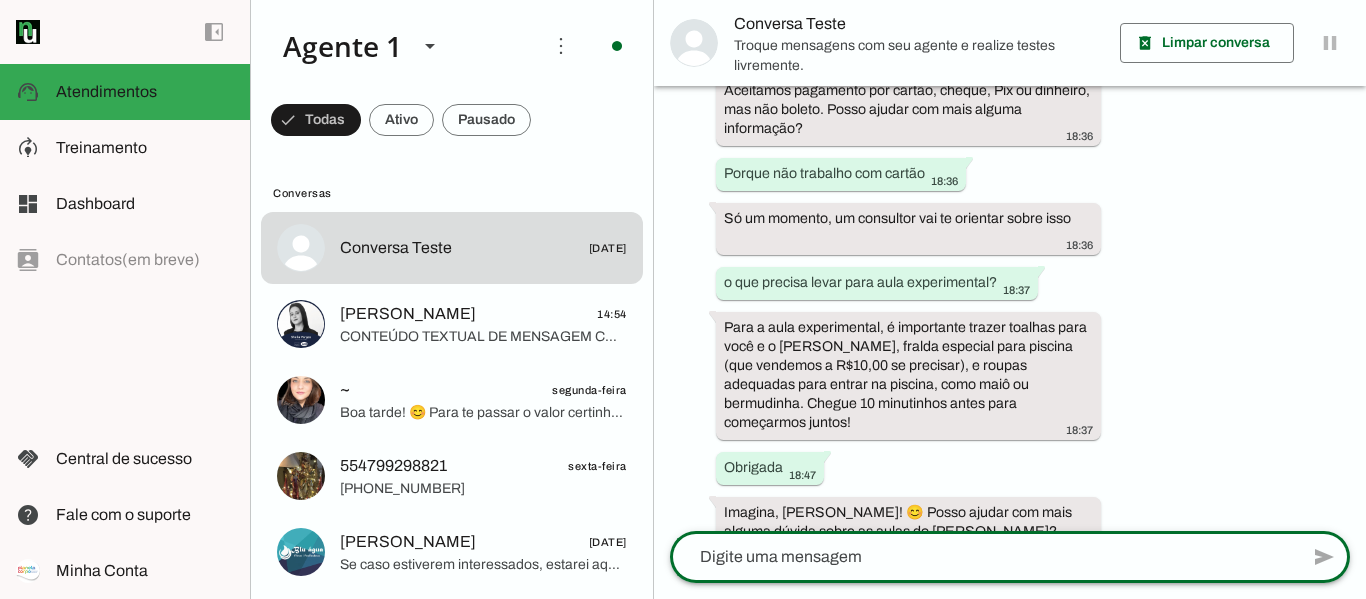 click 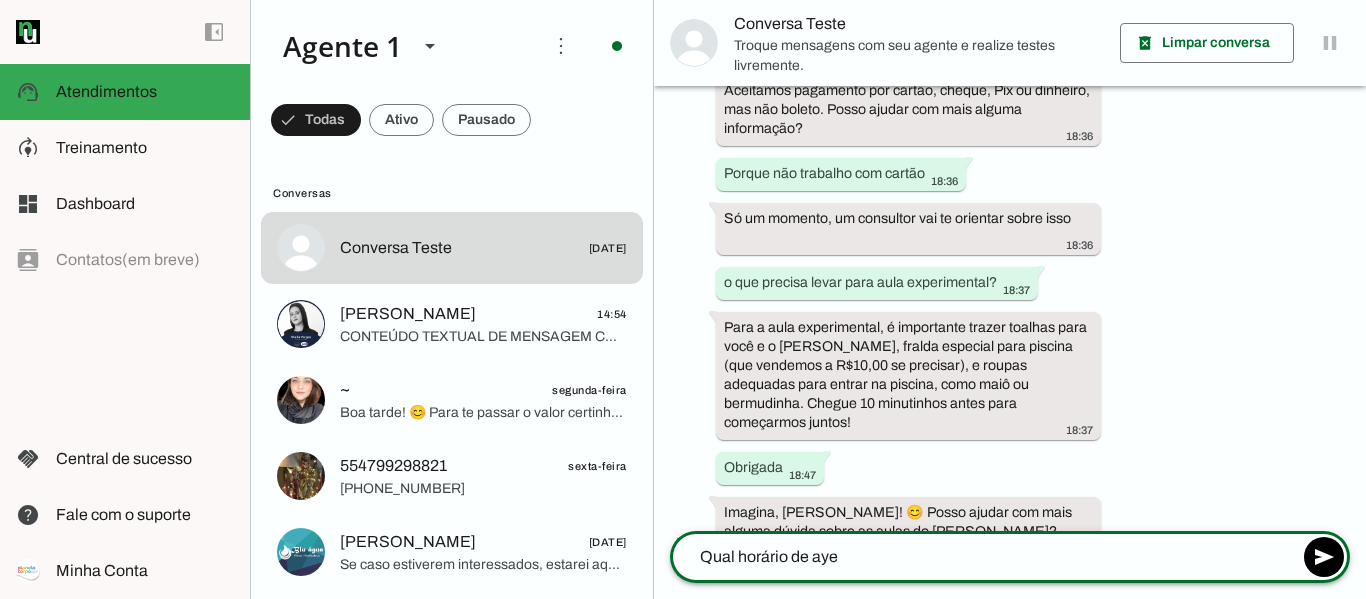 type on "Qual horário de ay" 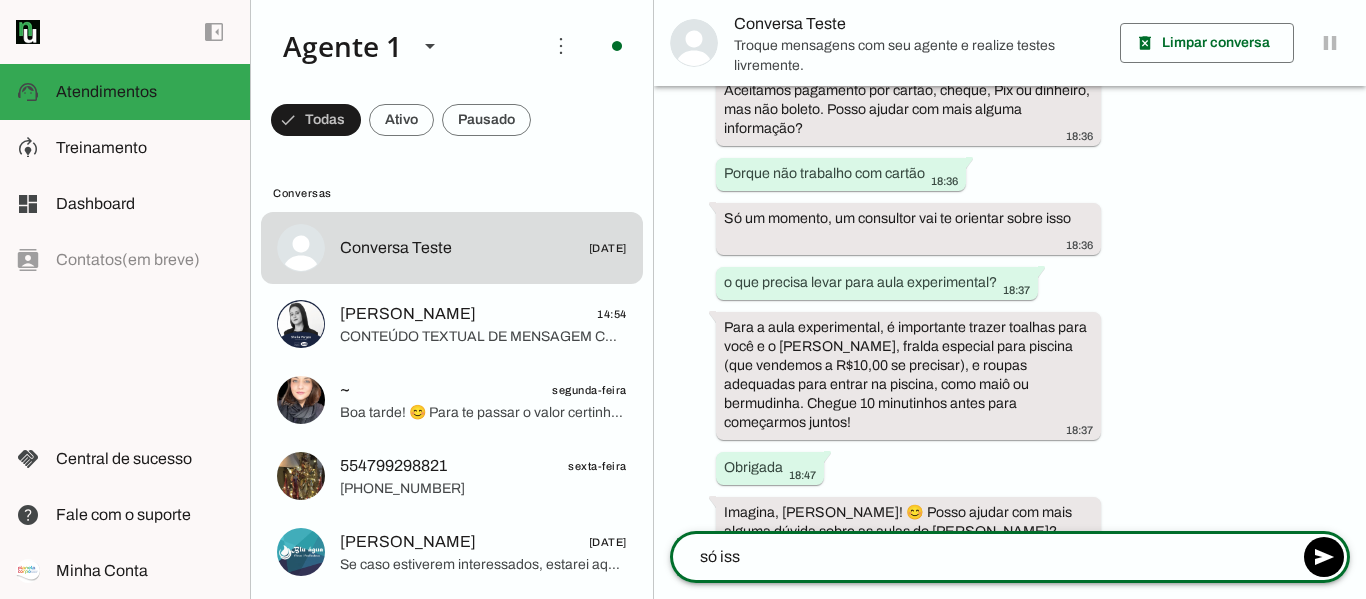 type on "só isso" 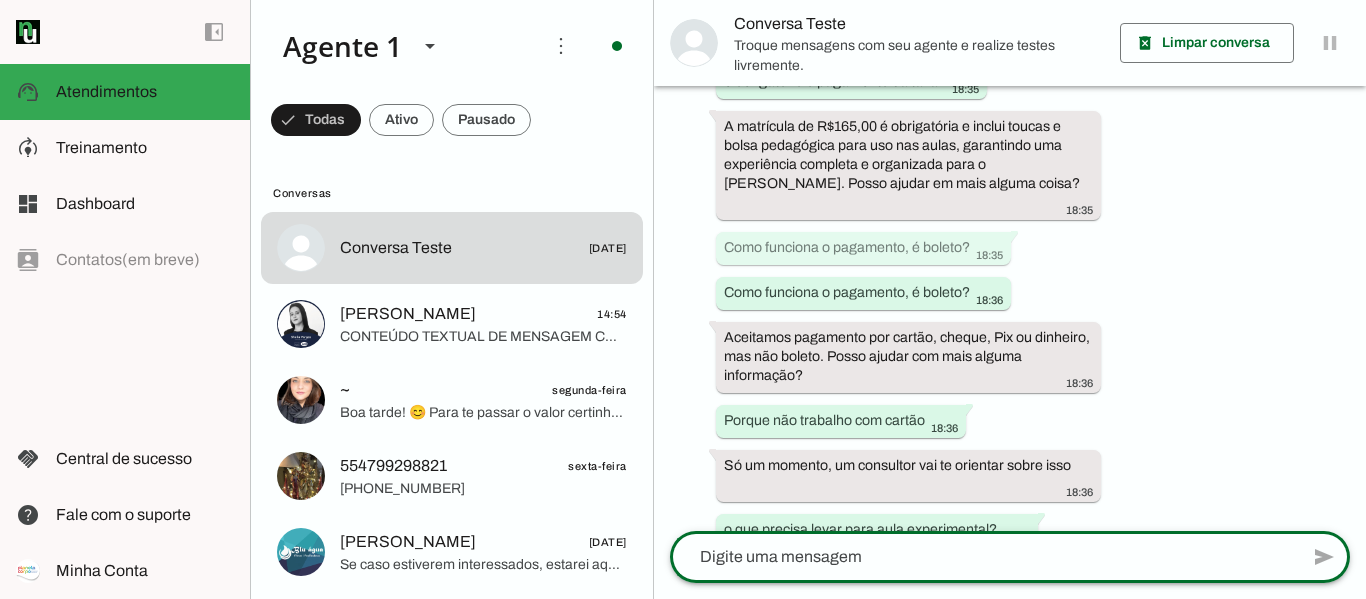 scroll, scrollTop: 2050, scrollLeft: 0, axis: vertical 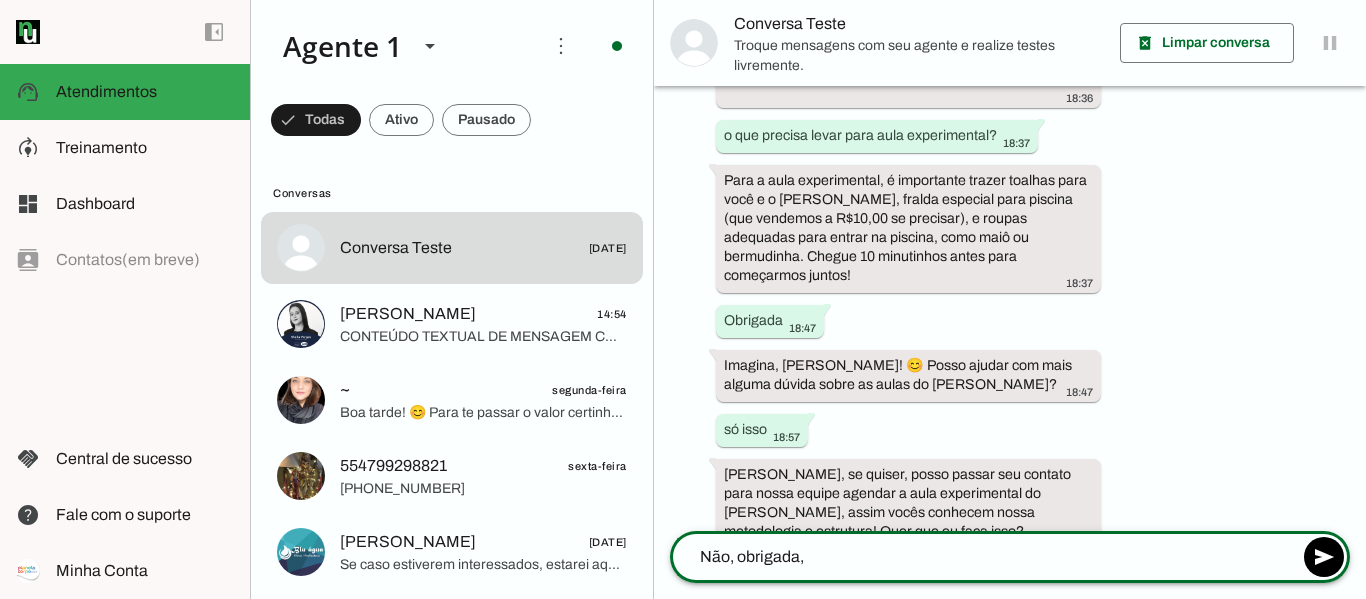 type on "Não, obrigada" 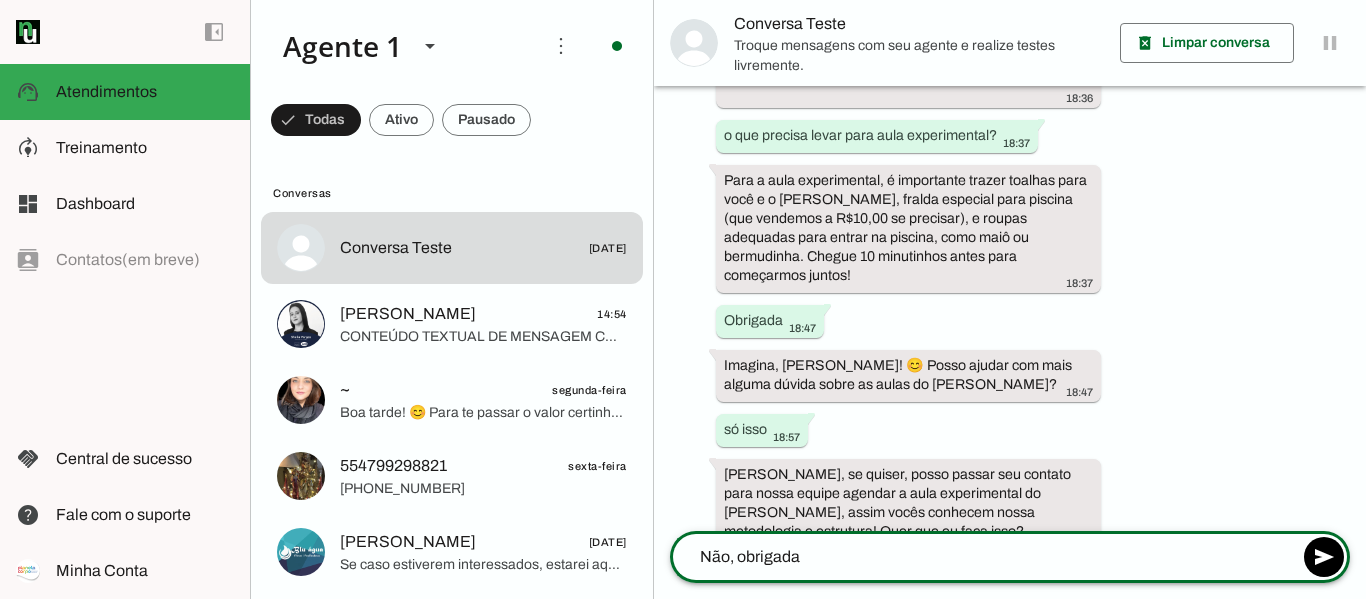type 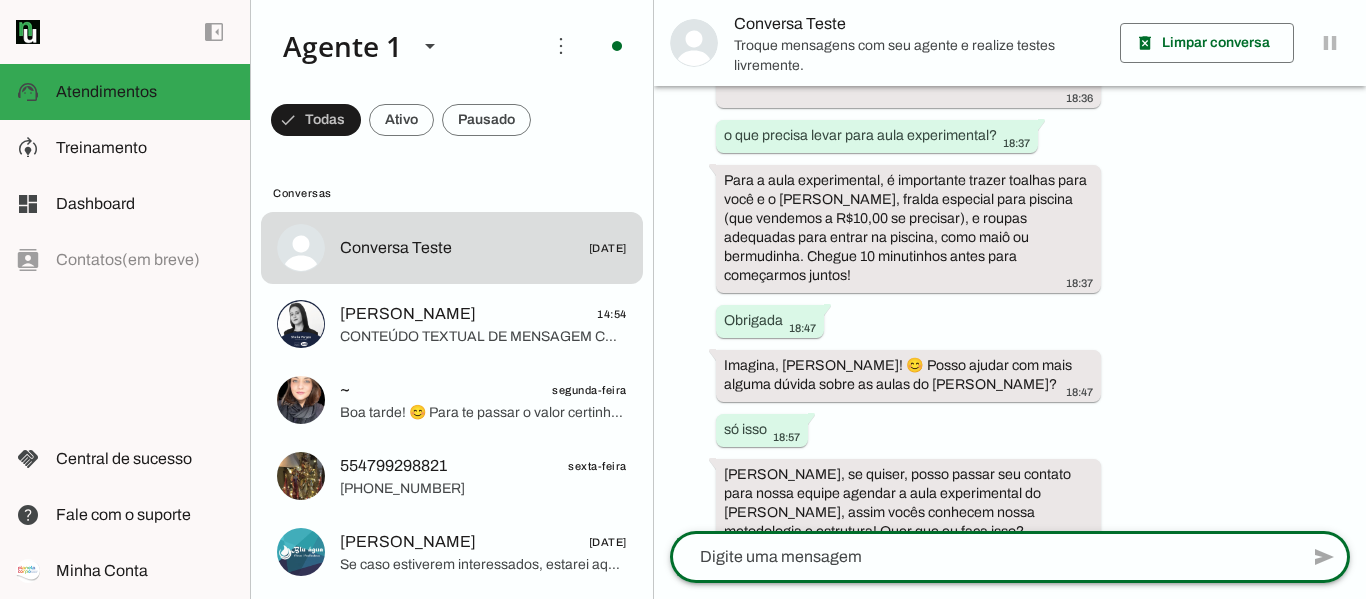 scroll, scrollTop: 2095, scrollLeft: 0, axis: vertical 